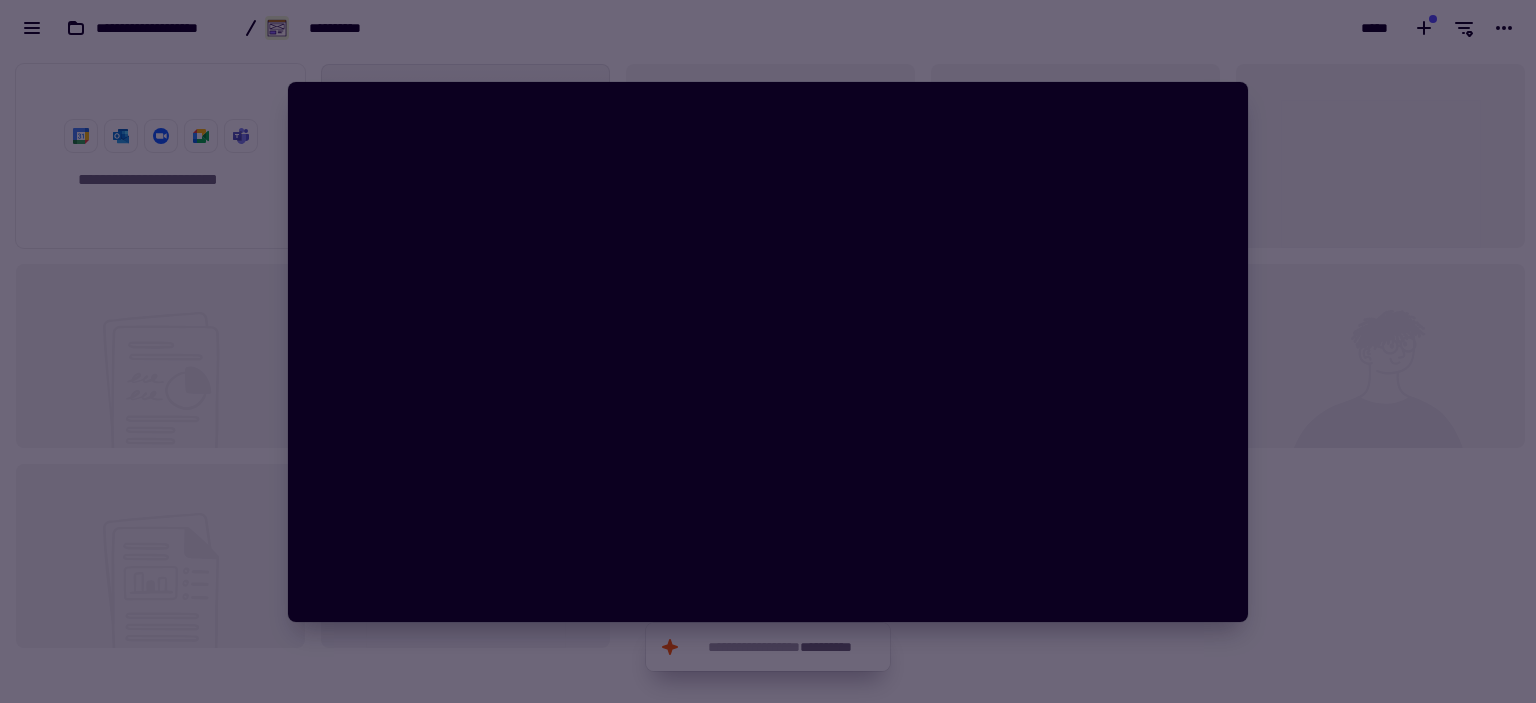 scroll, scrollTop: 0, scrollLeft: 0, axis: both 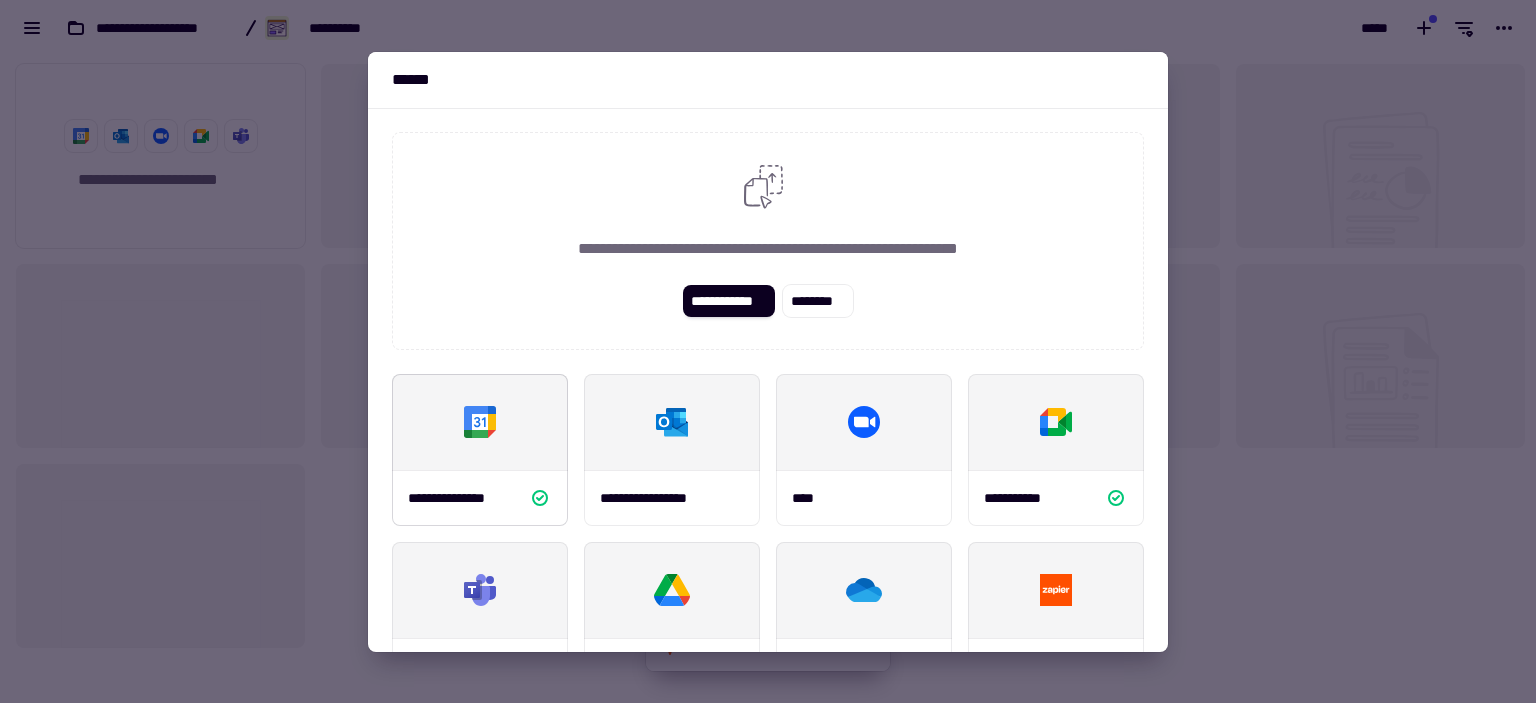 click at bounding box center [480, 422] 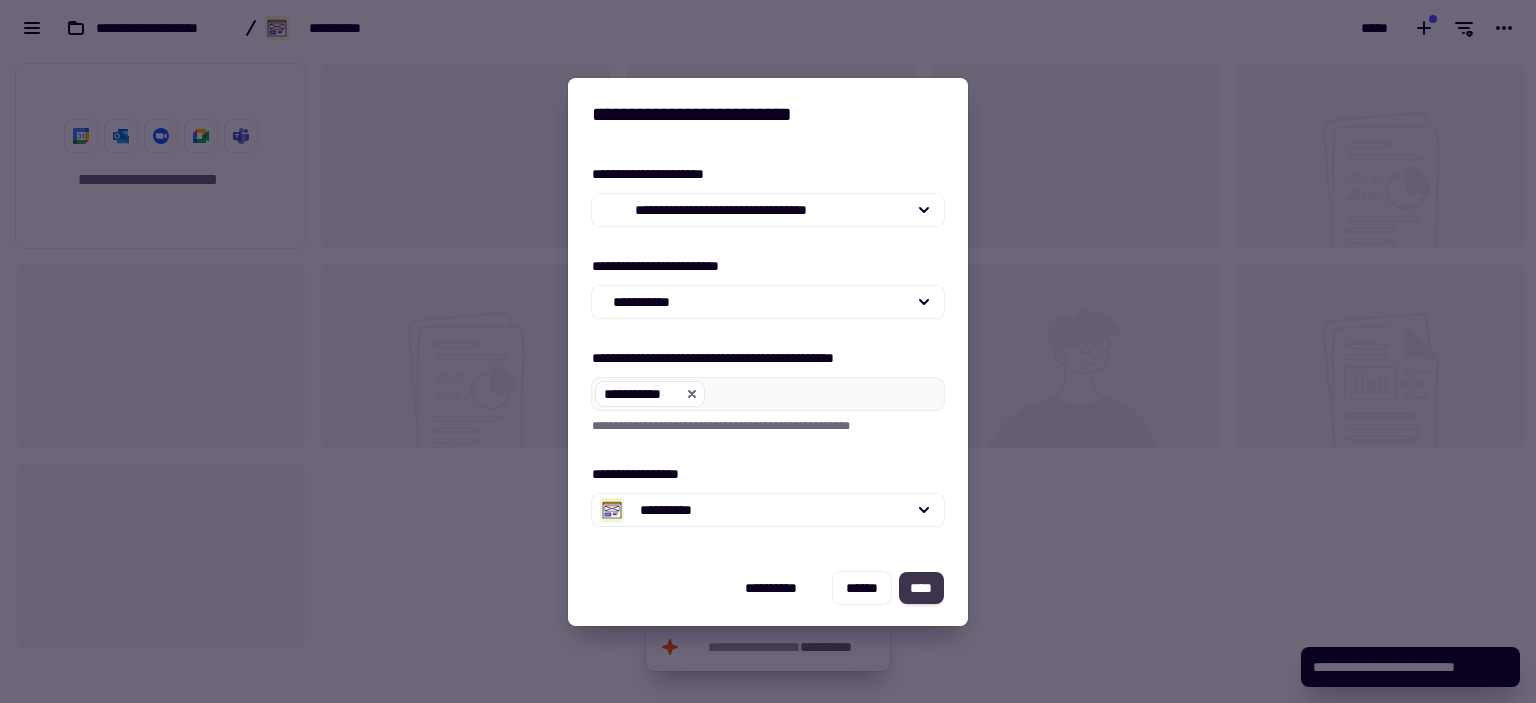 click on "****" 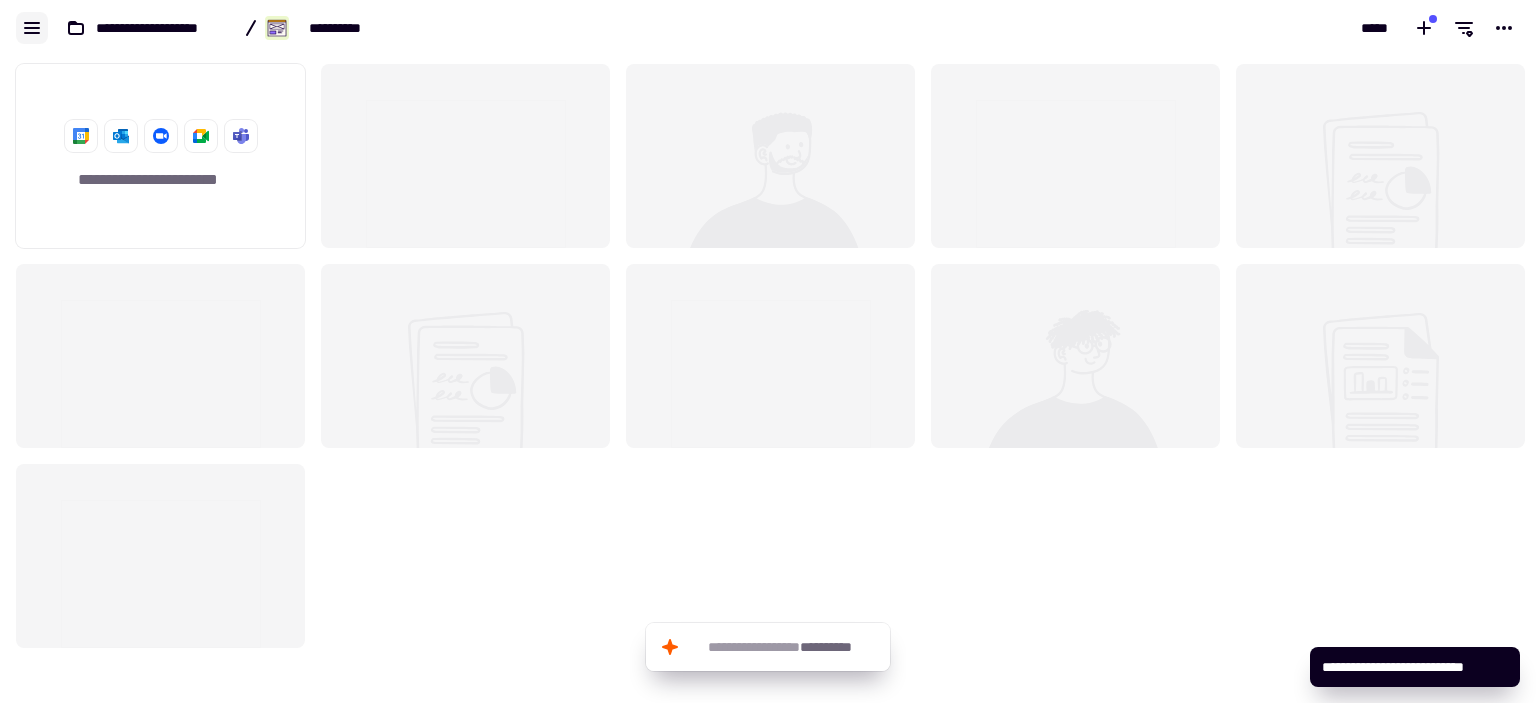 click 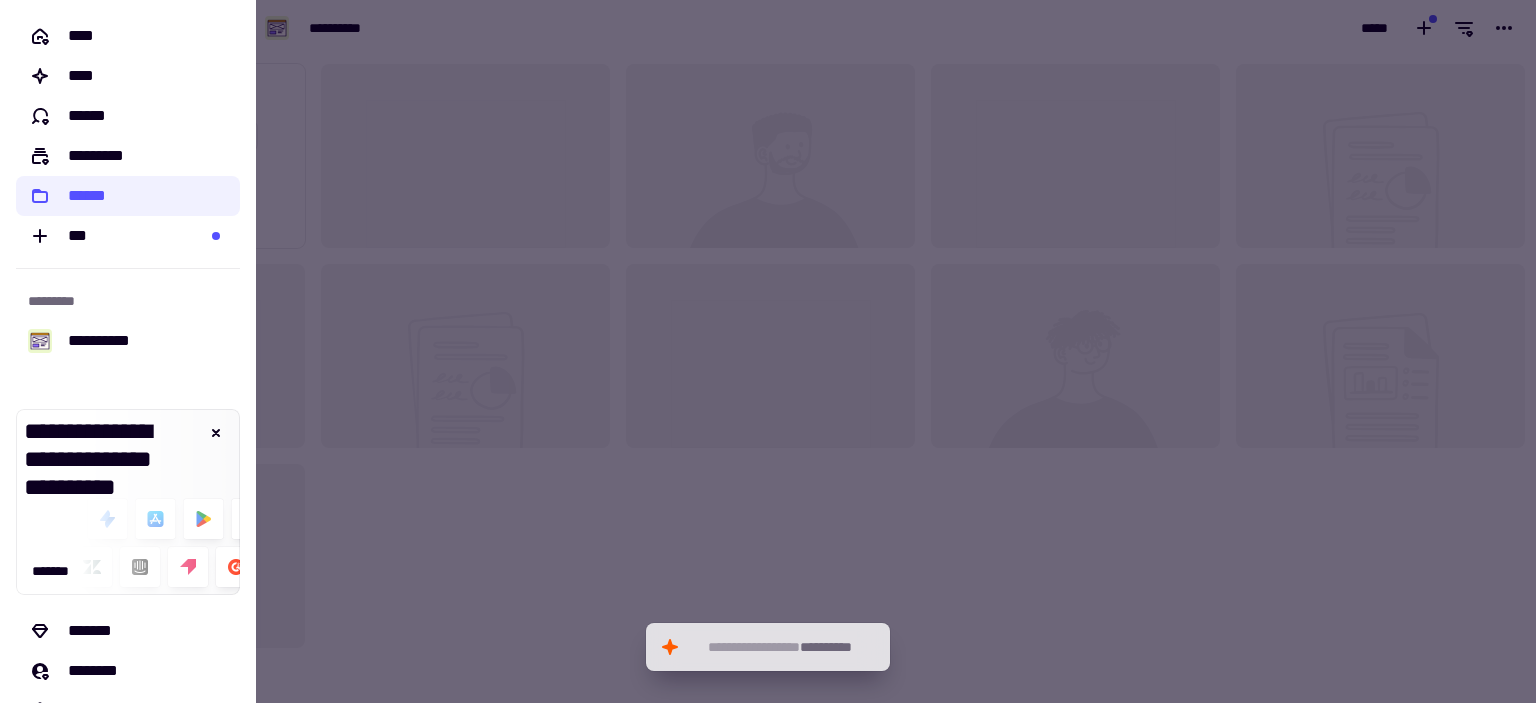 click on "****" 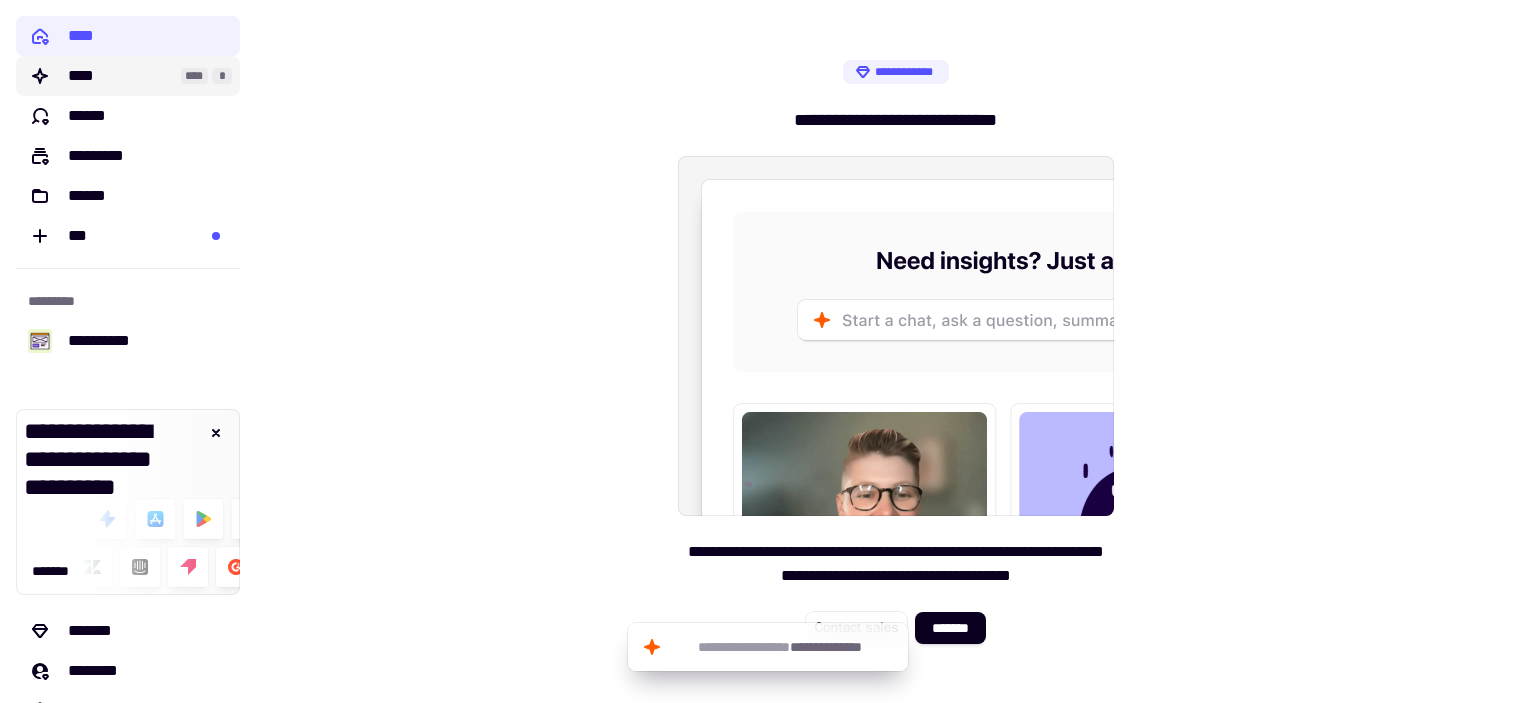 click on "****" 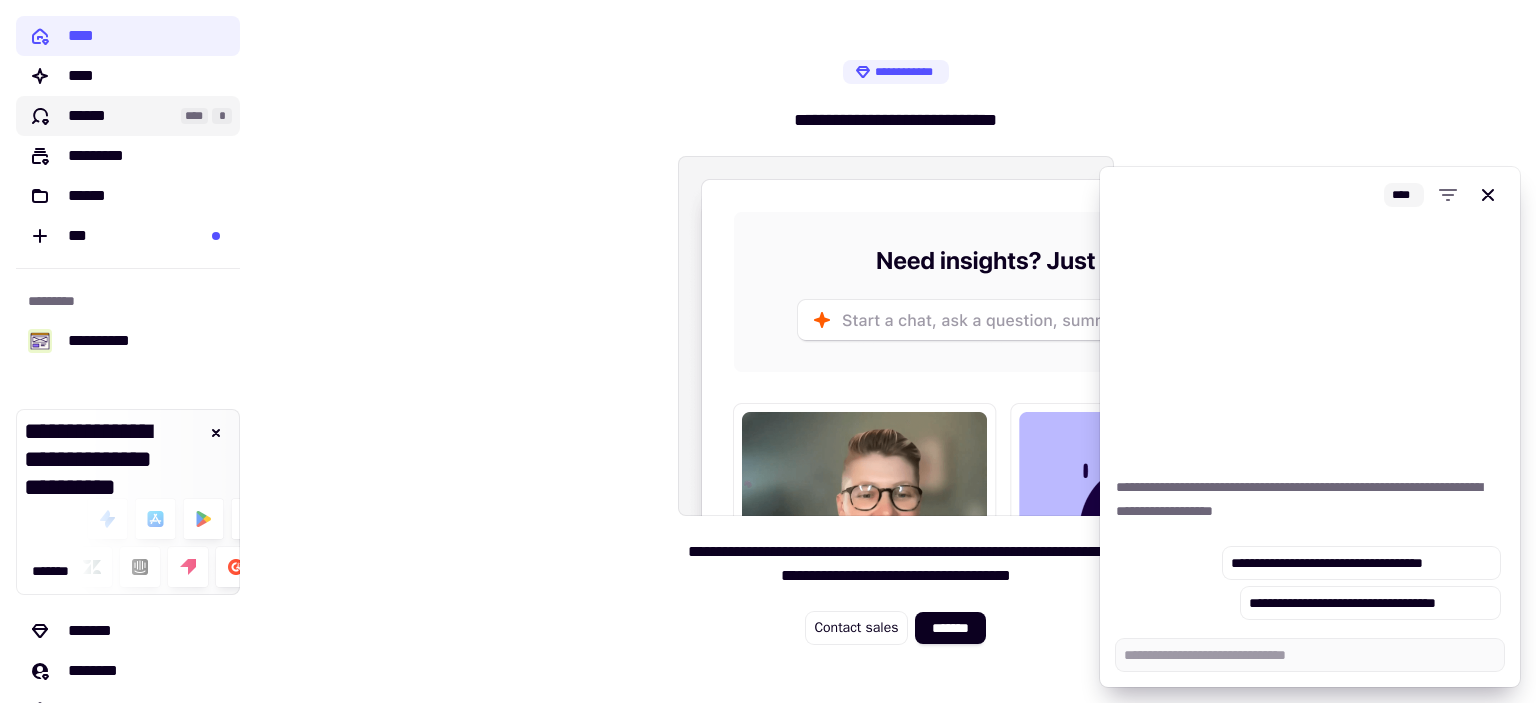 click on "******" 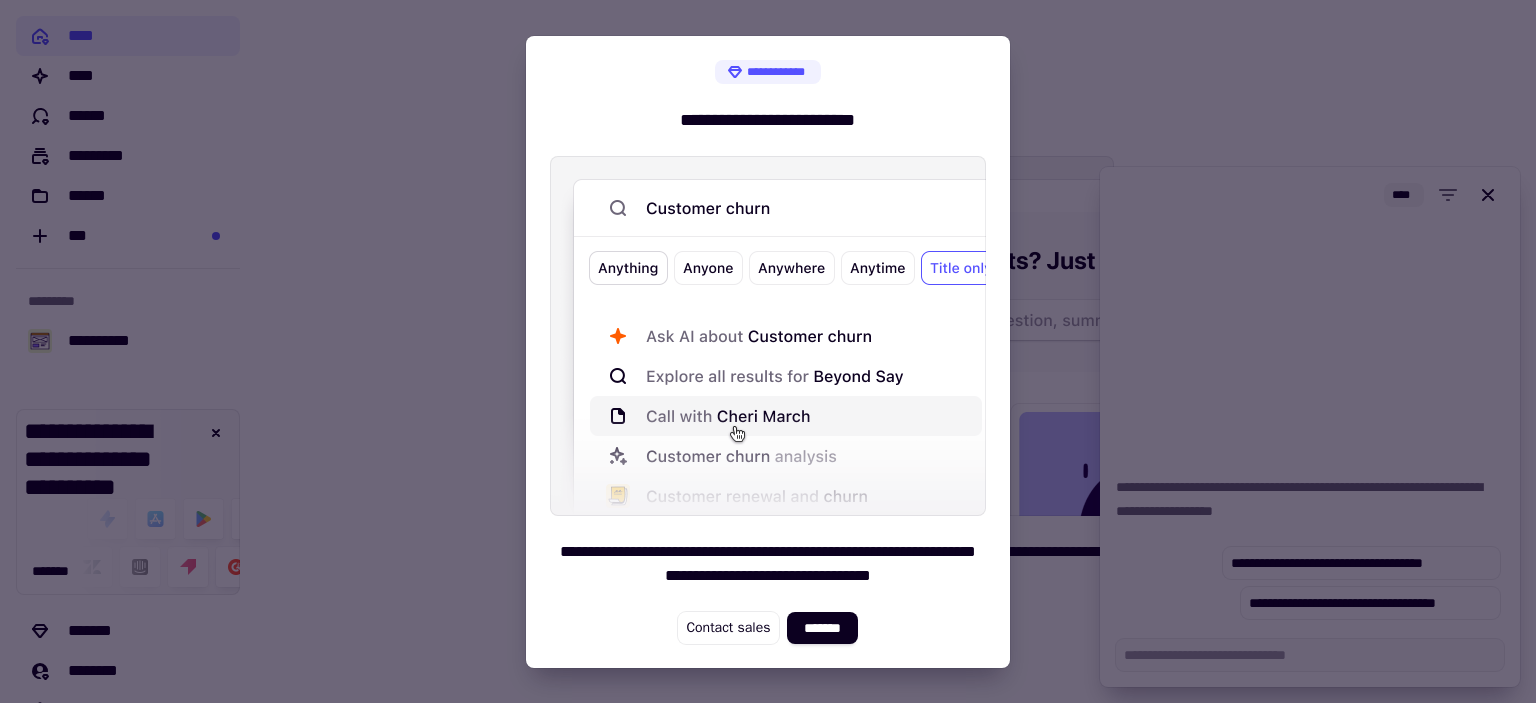 click at bounding box center [768, 351] 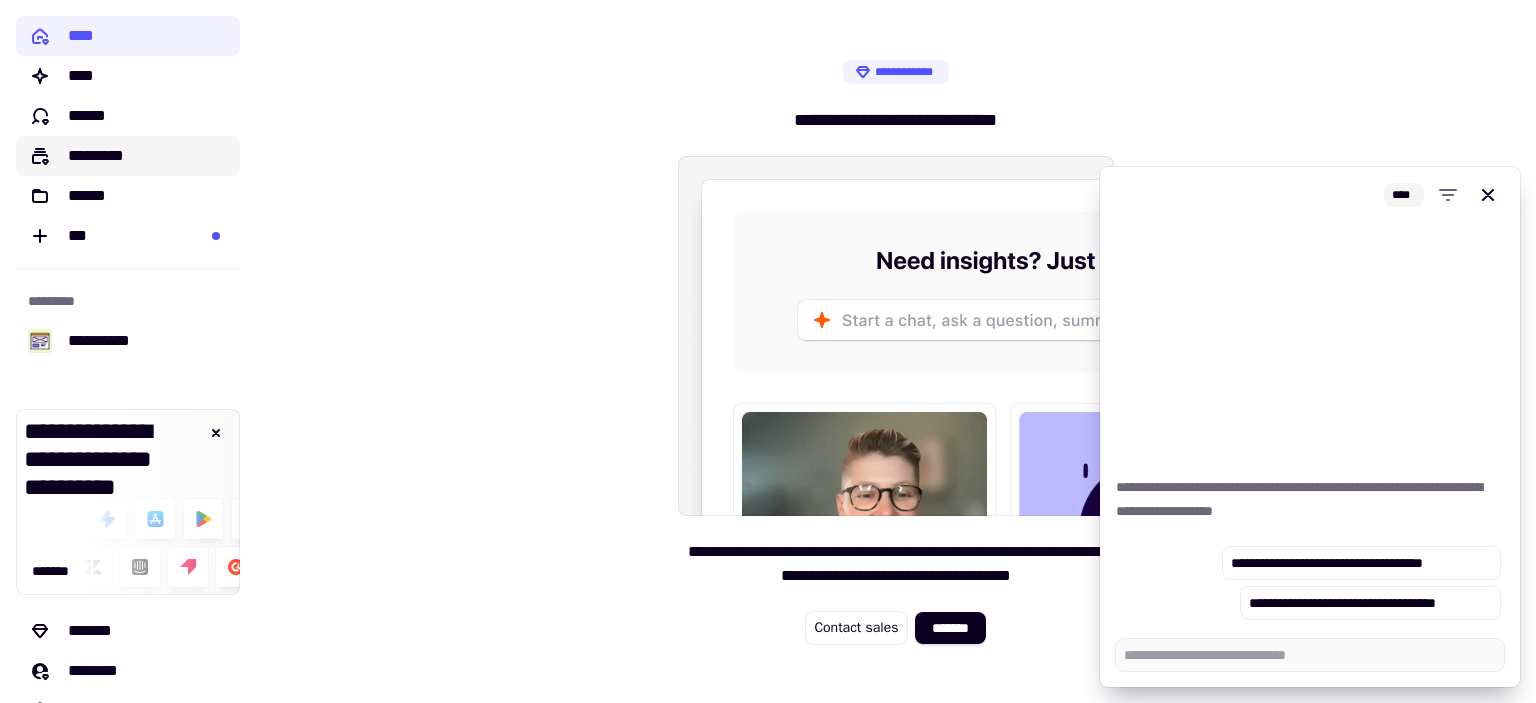 click on "*********" 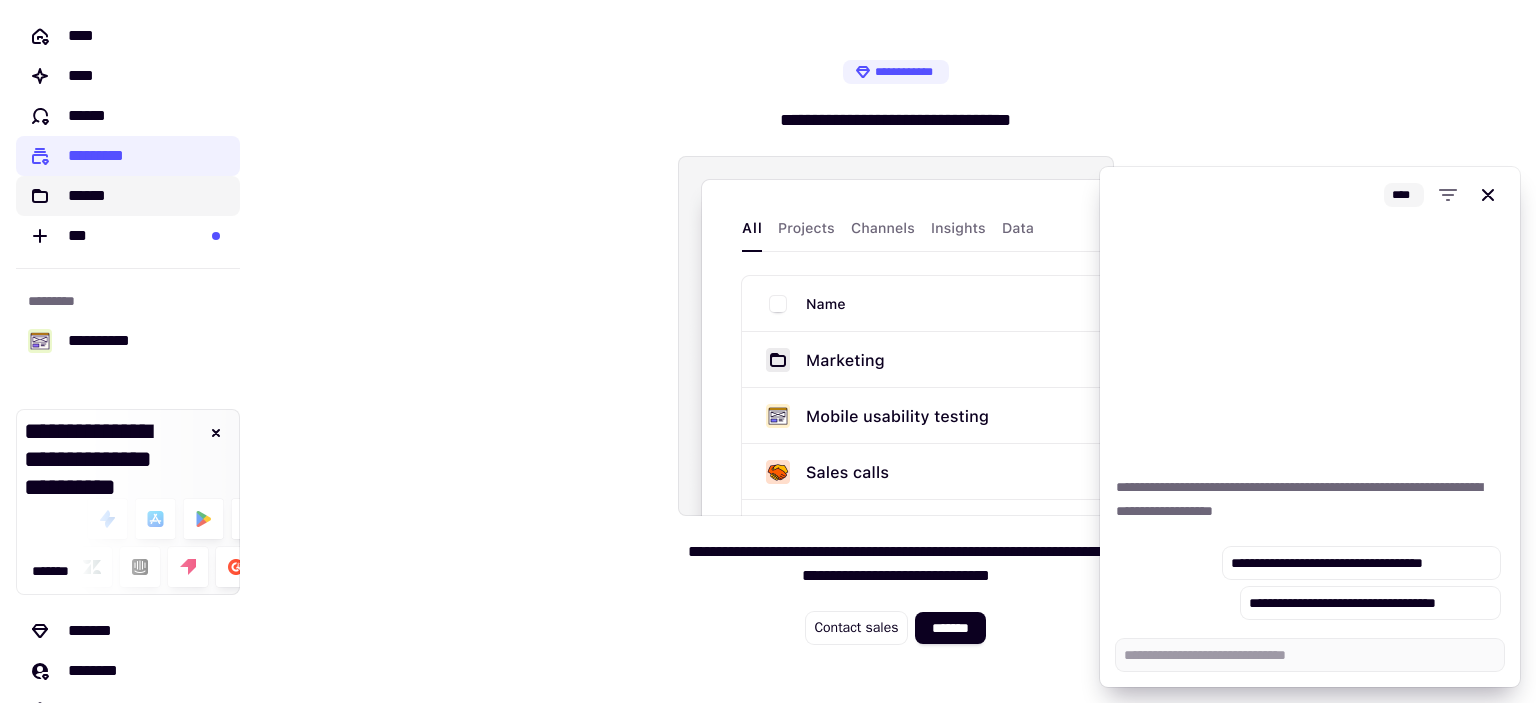 click on "******" 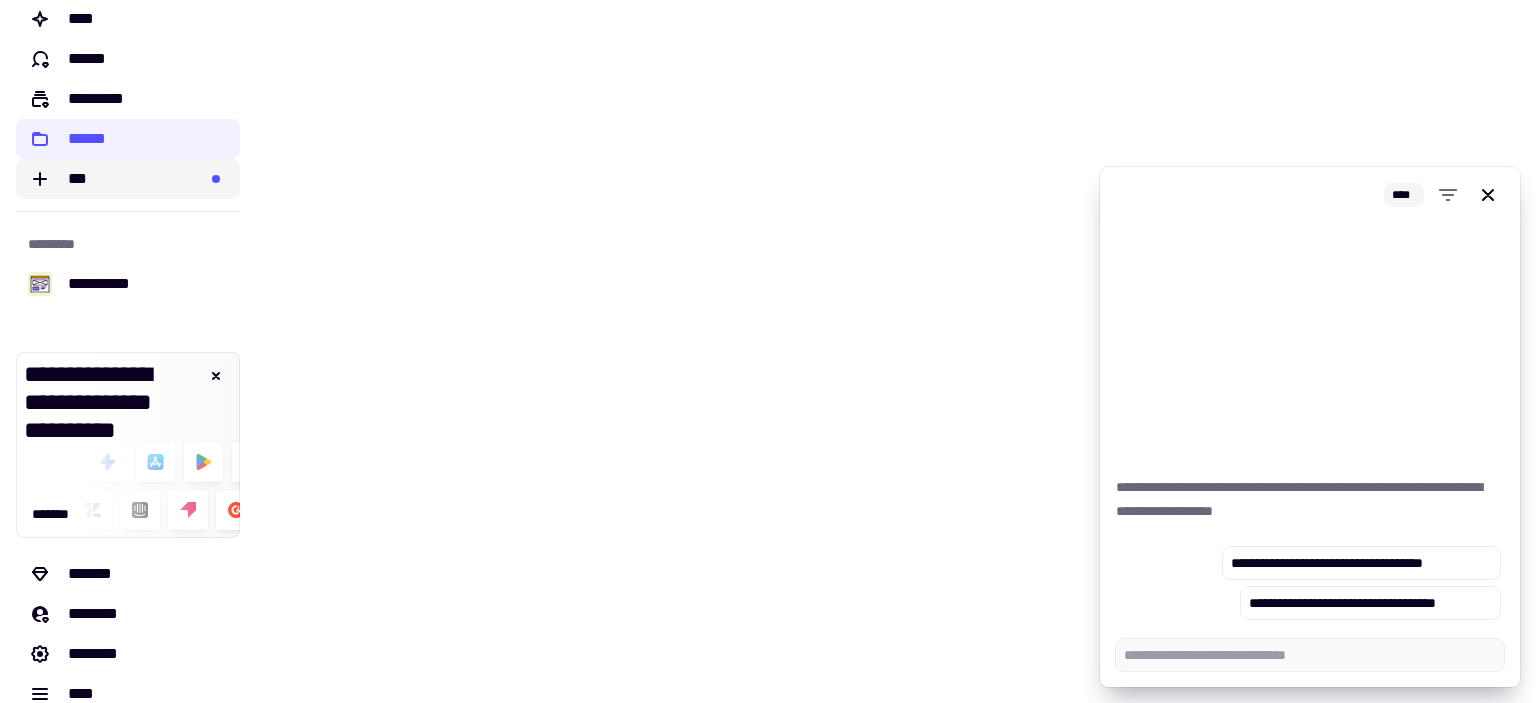 scroll, scrollTop: 84, scrollLeft: 0, axis: vertical 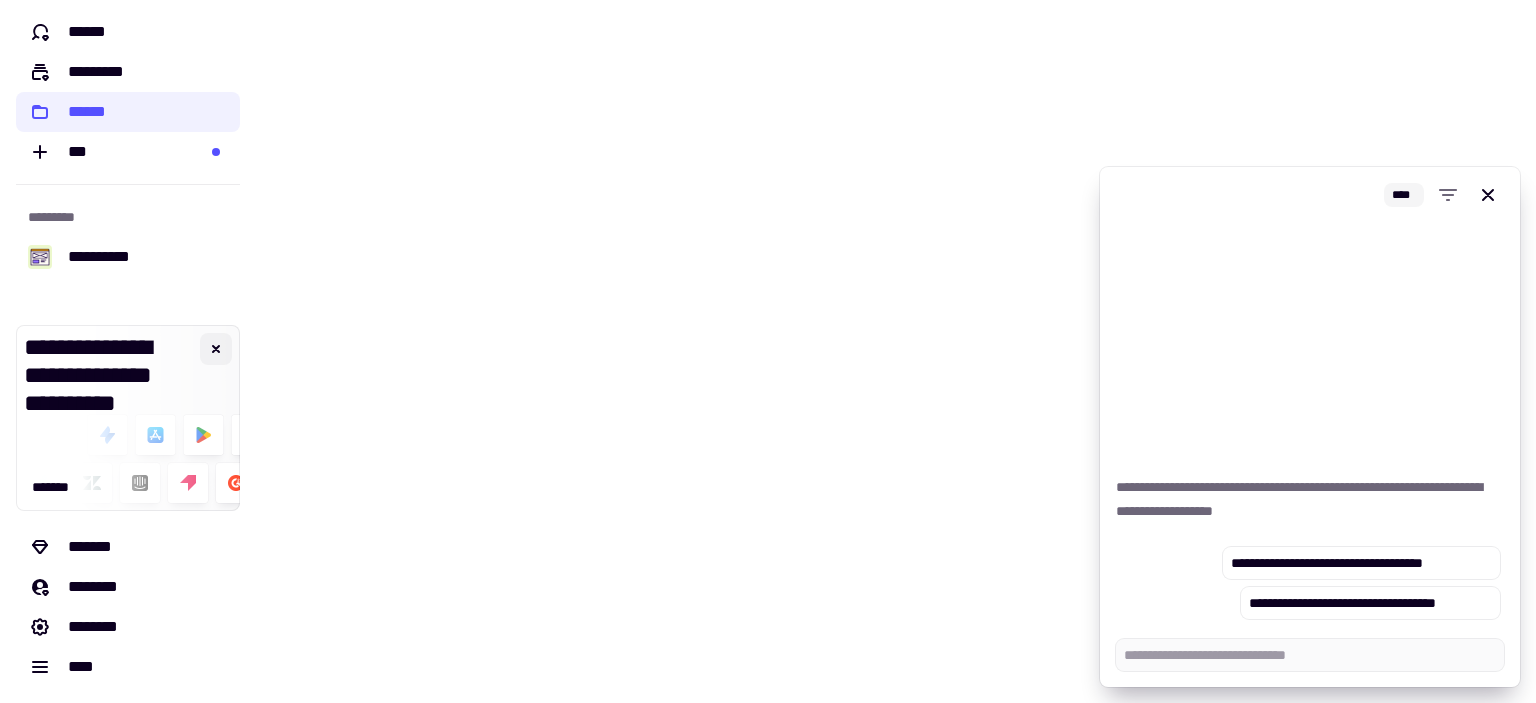 click 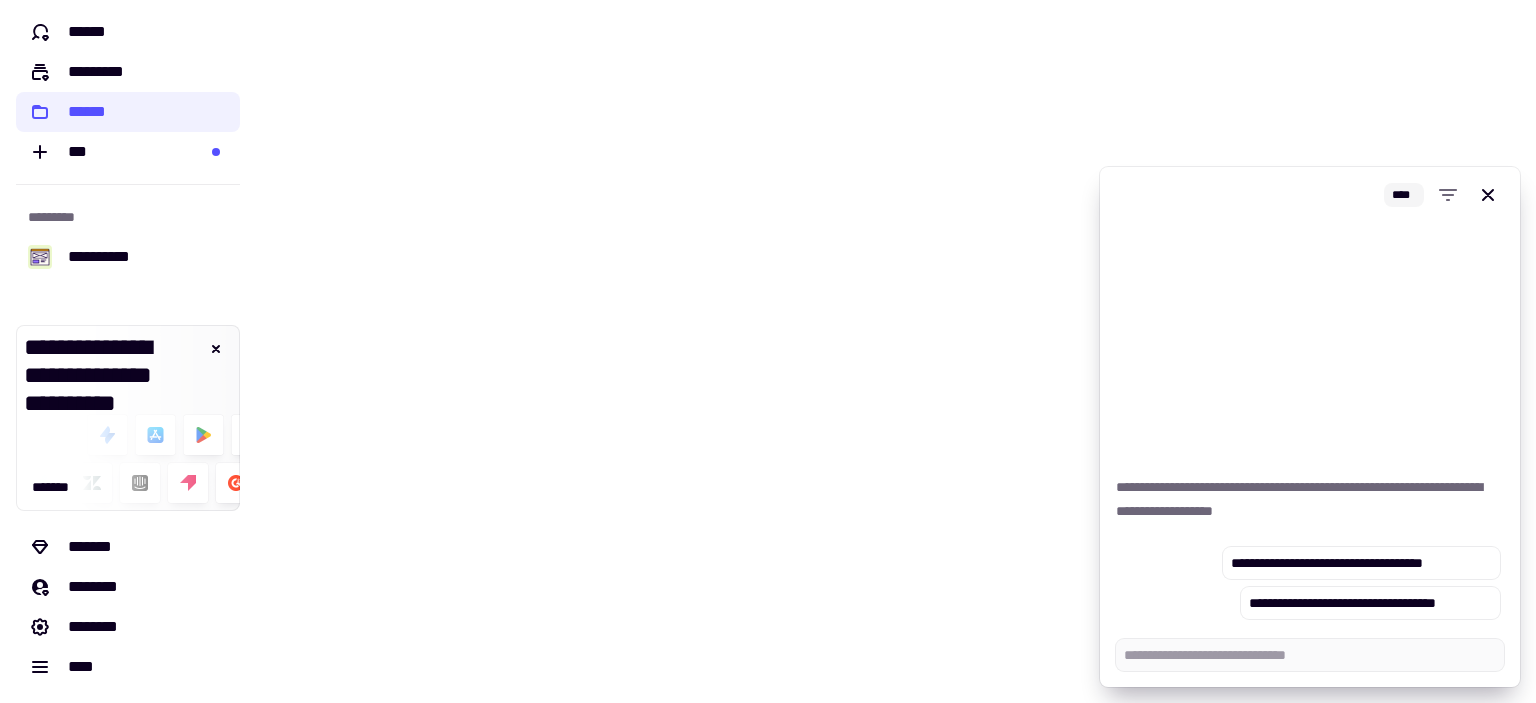 scroll, scrollTop: 0, scrollLeft: 0, axis: both 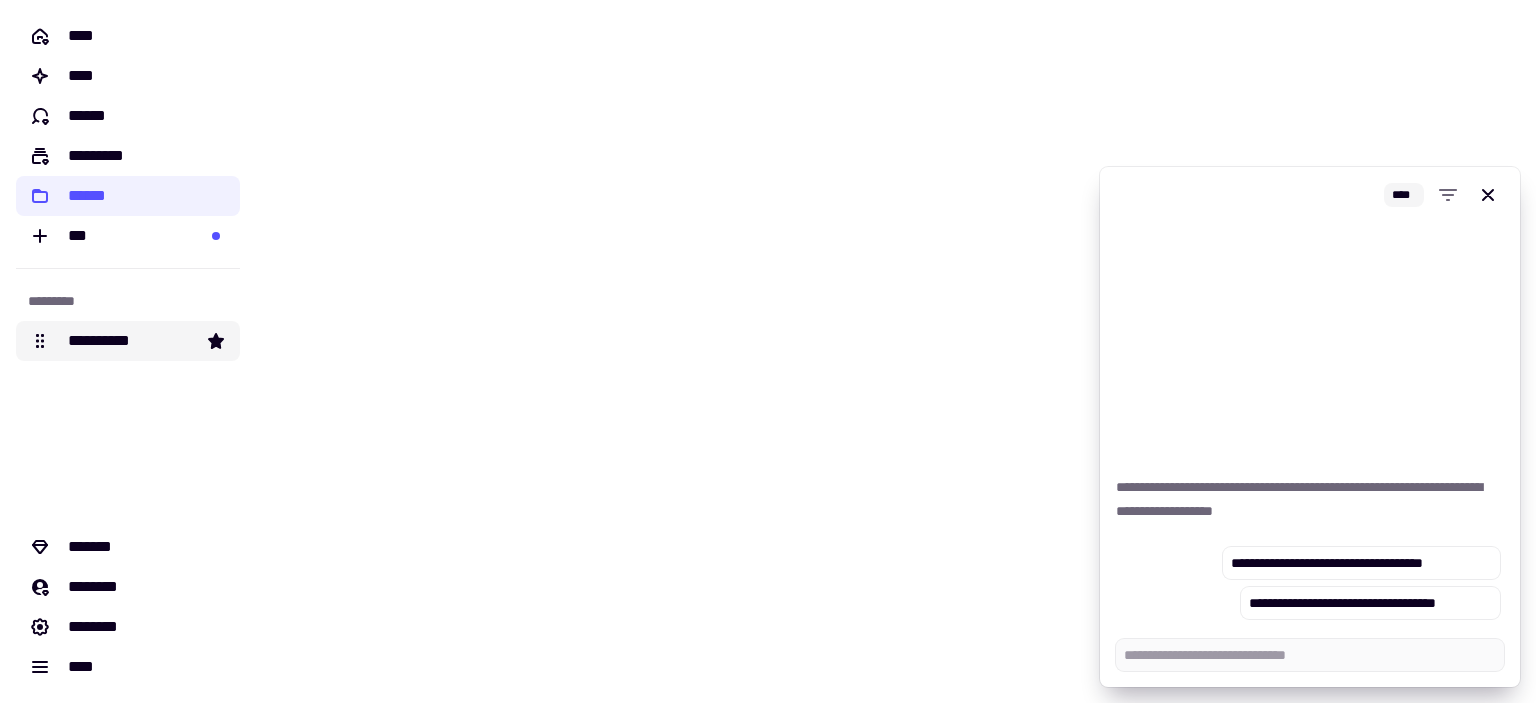 click on "**********" 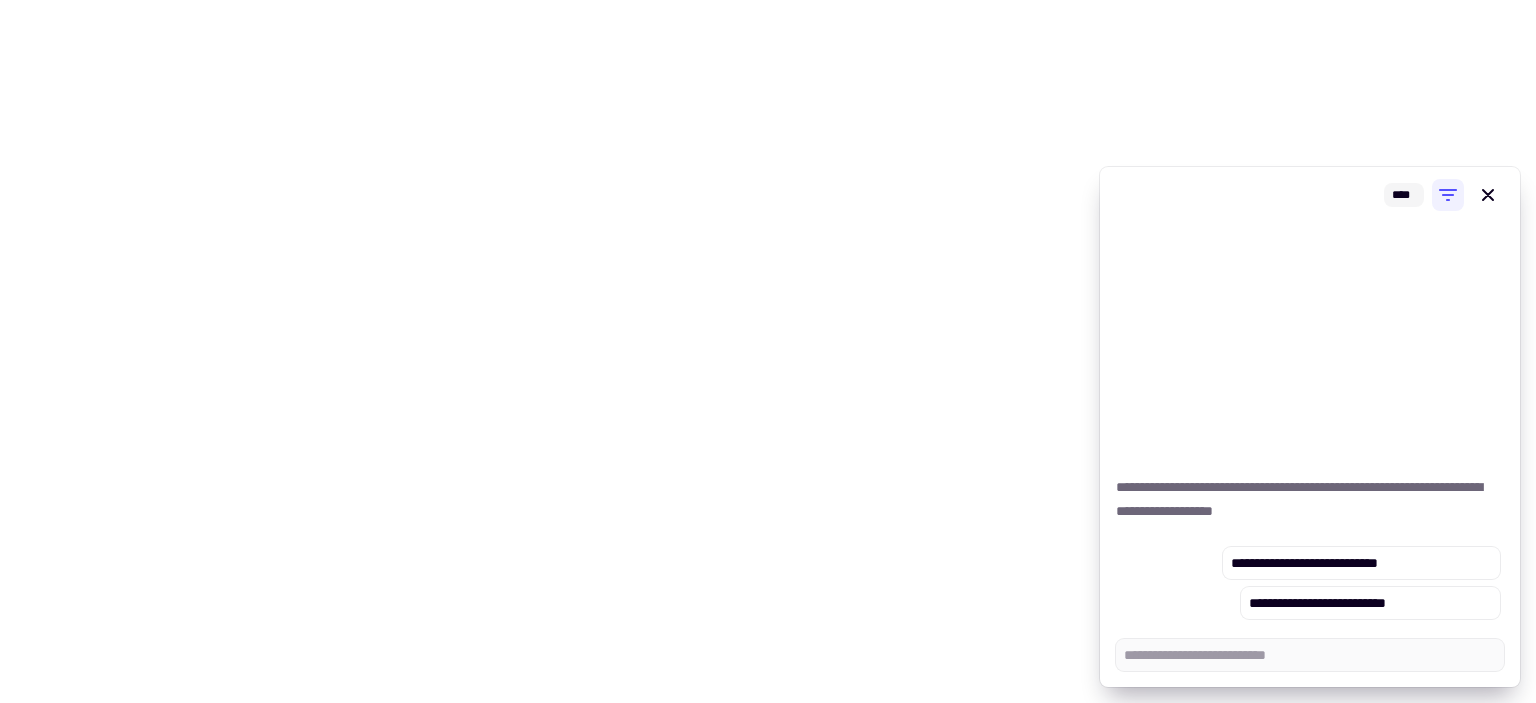 type on "*" 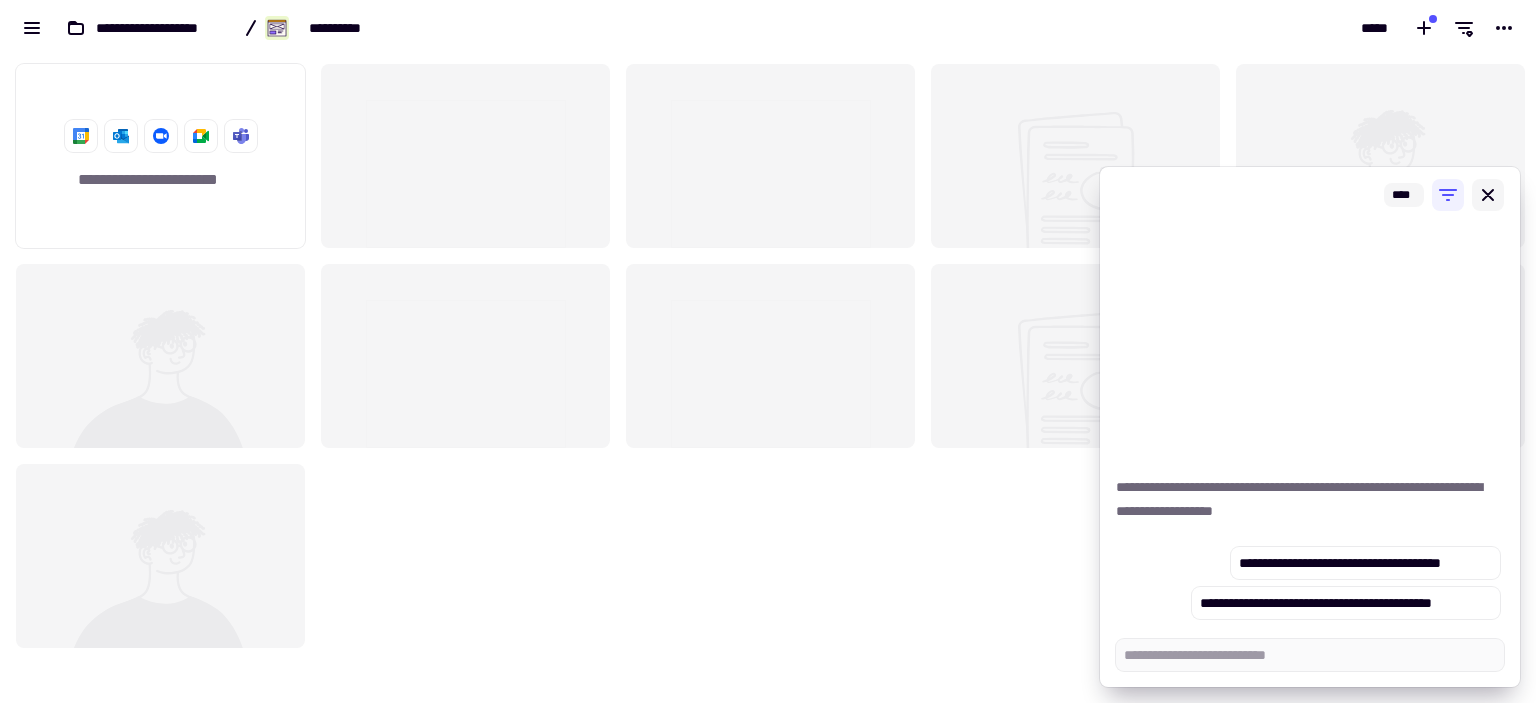 scroll, scrollTop: 16, scrollLeft: 16, axis: both 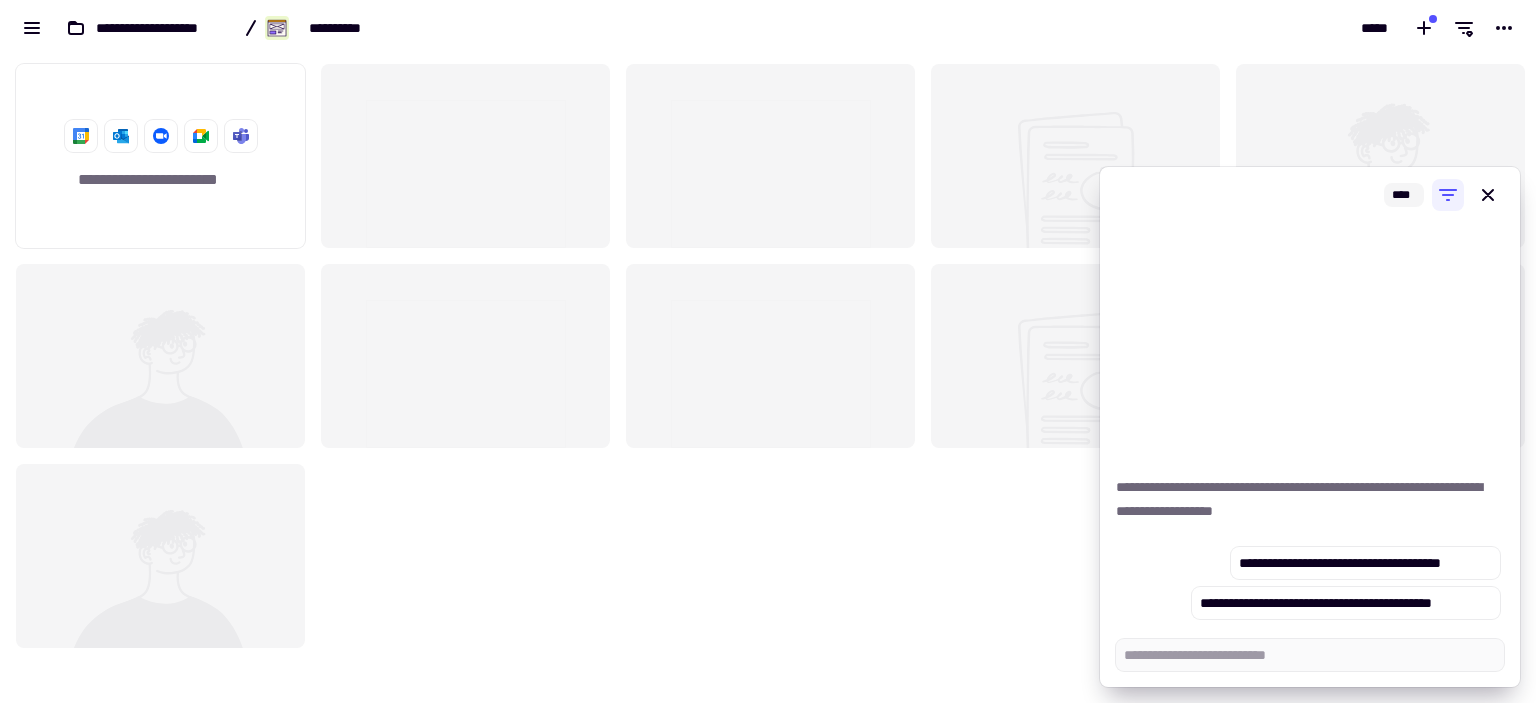 drag, startPoint x: 1485, startPoint y: 196, endPoint x: 1349, endPoint y: 180, distance: 136.93794 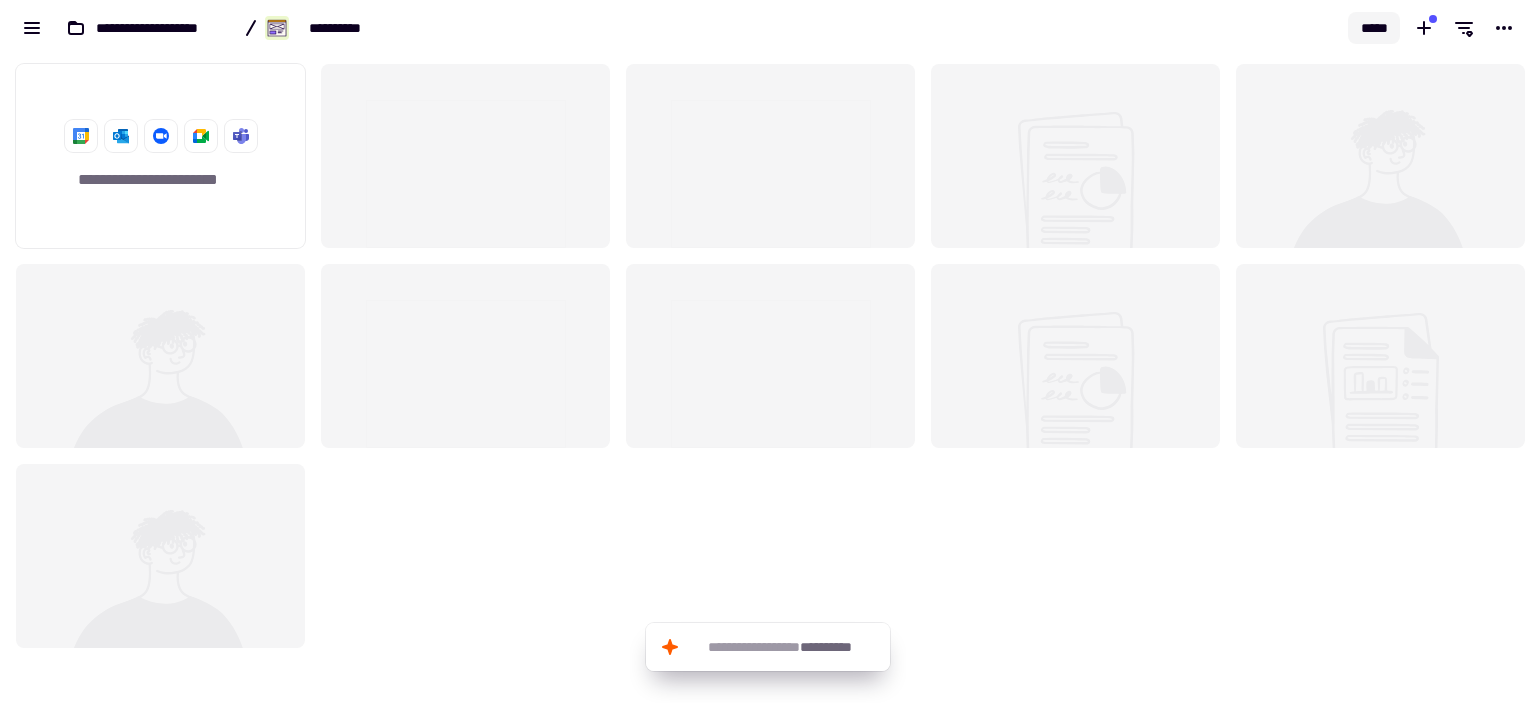 click on "*****" 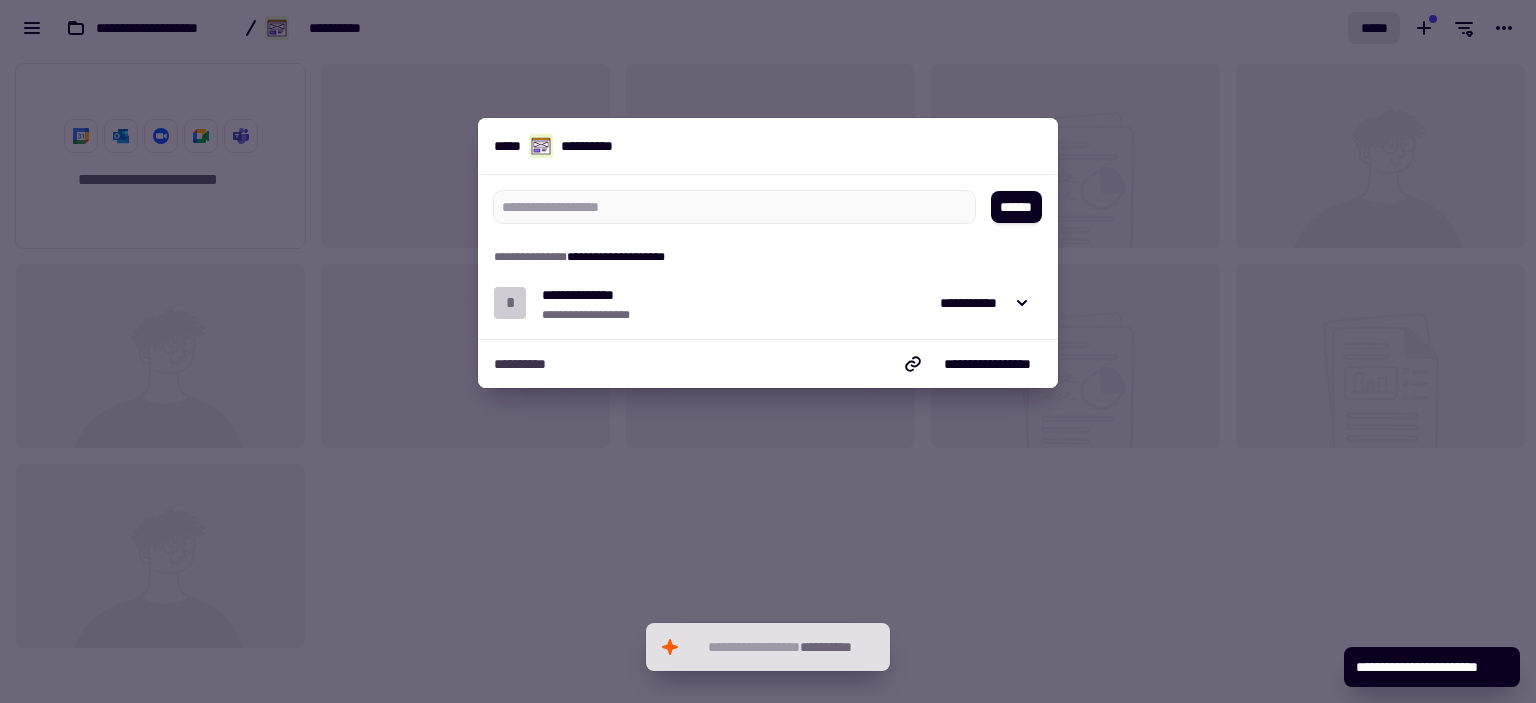 click at bounding box center [768, 351] 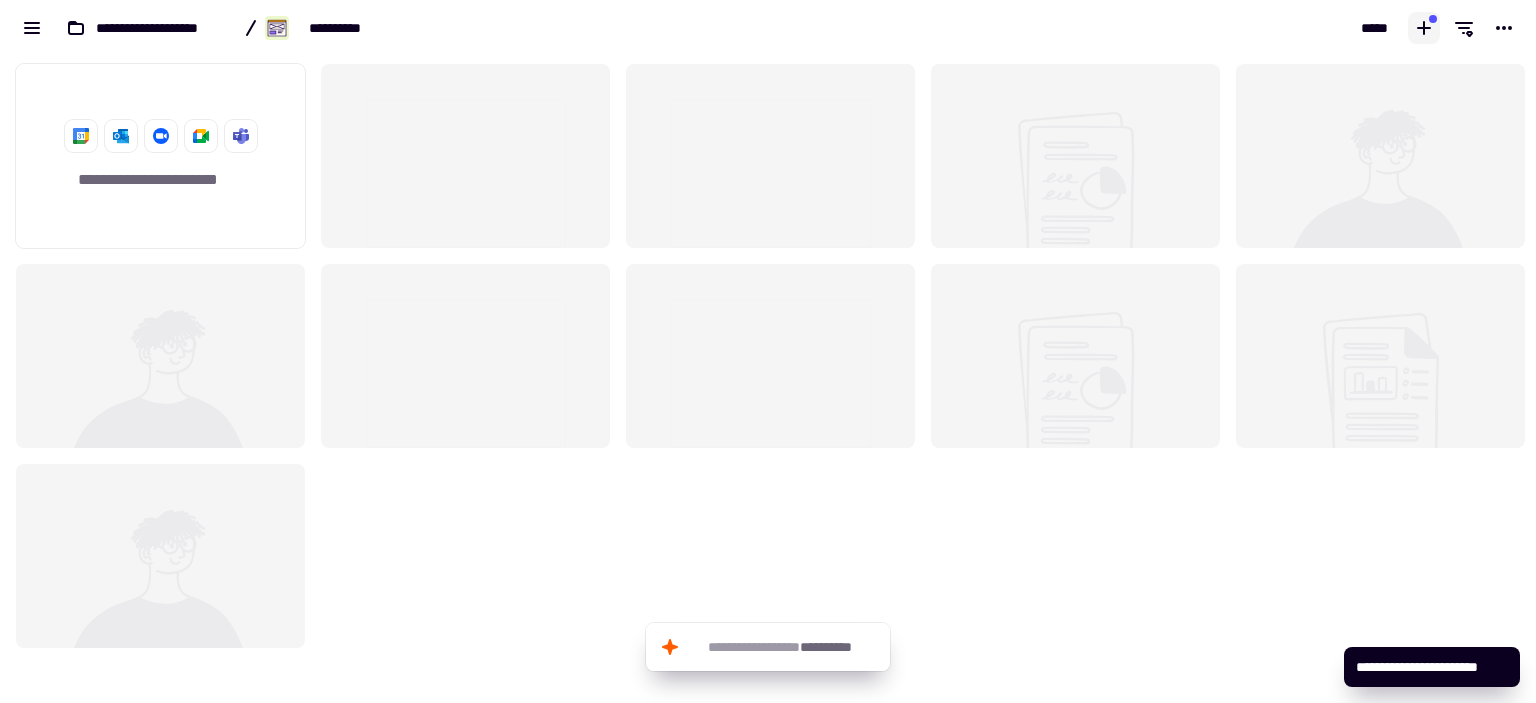 click 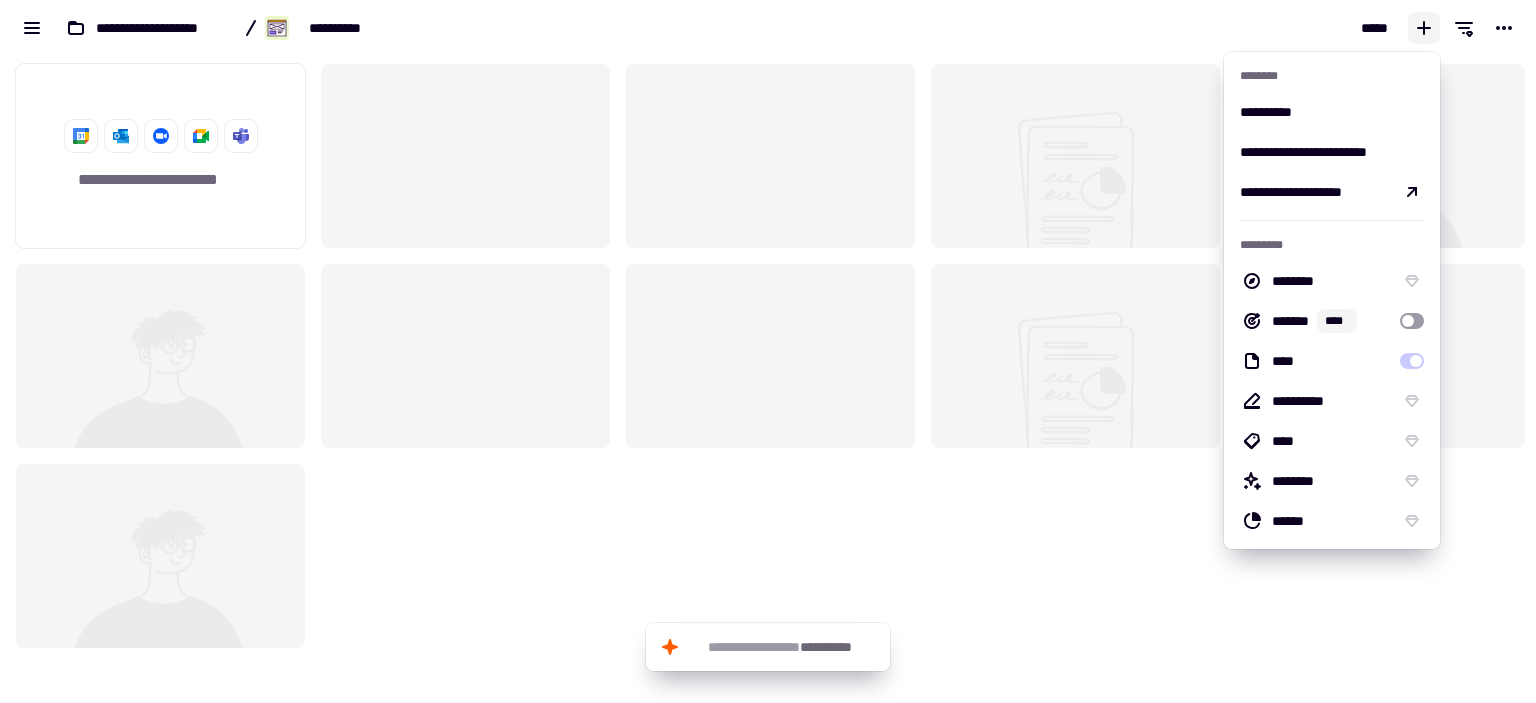 click on "*****" at bounding box center (1152, 28) 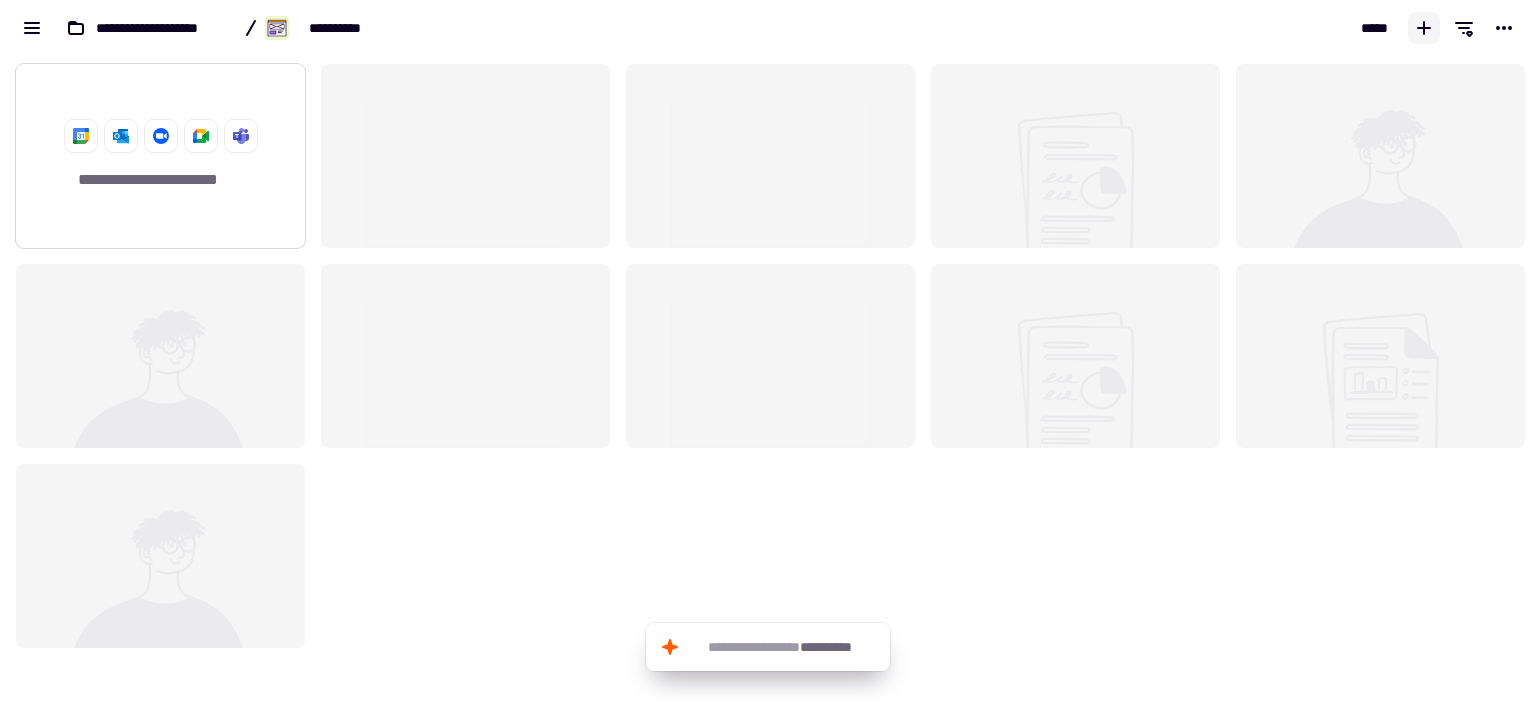 click 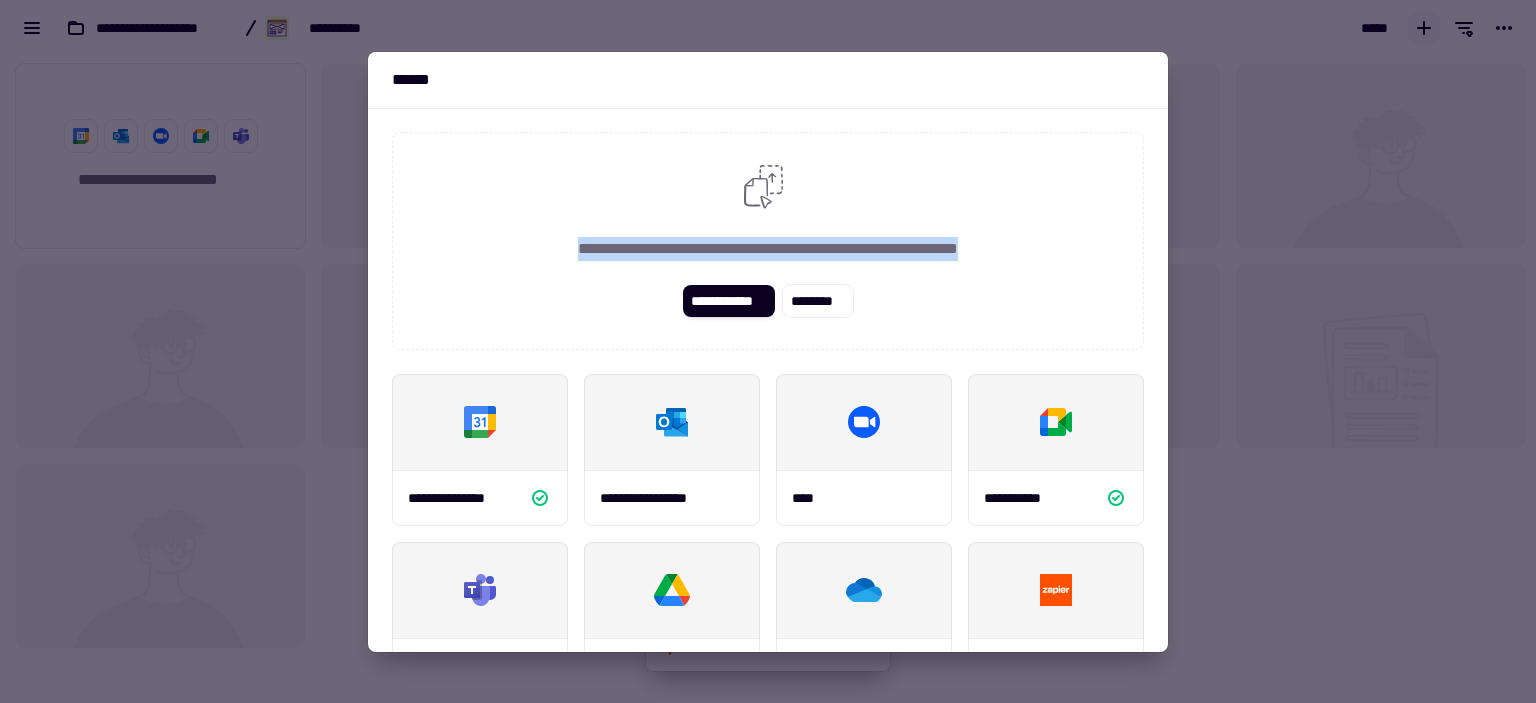 drag, startPoint x: 516, startPoint y: 247, endPoint x: 1022, endPoint y: 239, distance: 506.06323 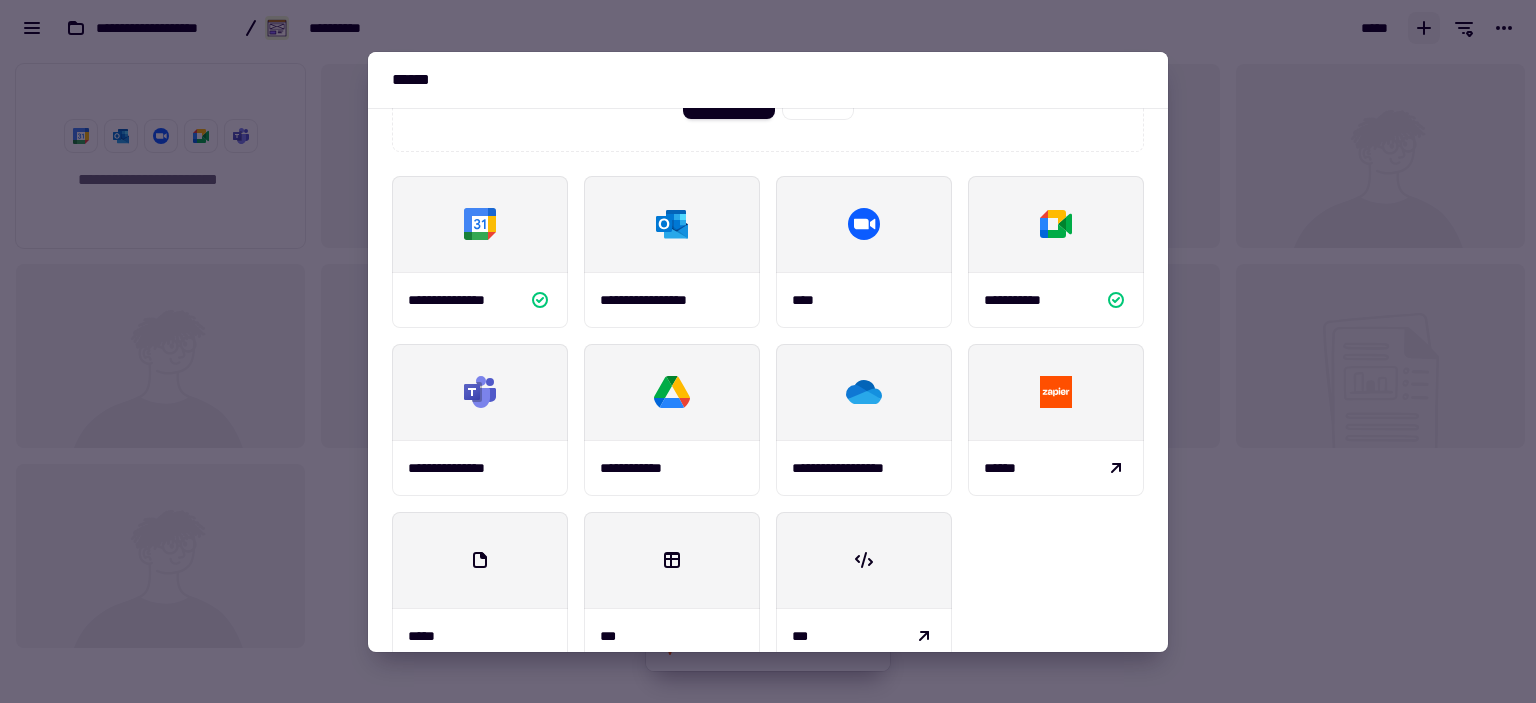 scroll, scrollTop: 233, scrollLeft: 0, axis: vertical 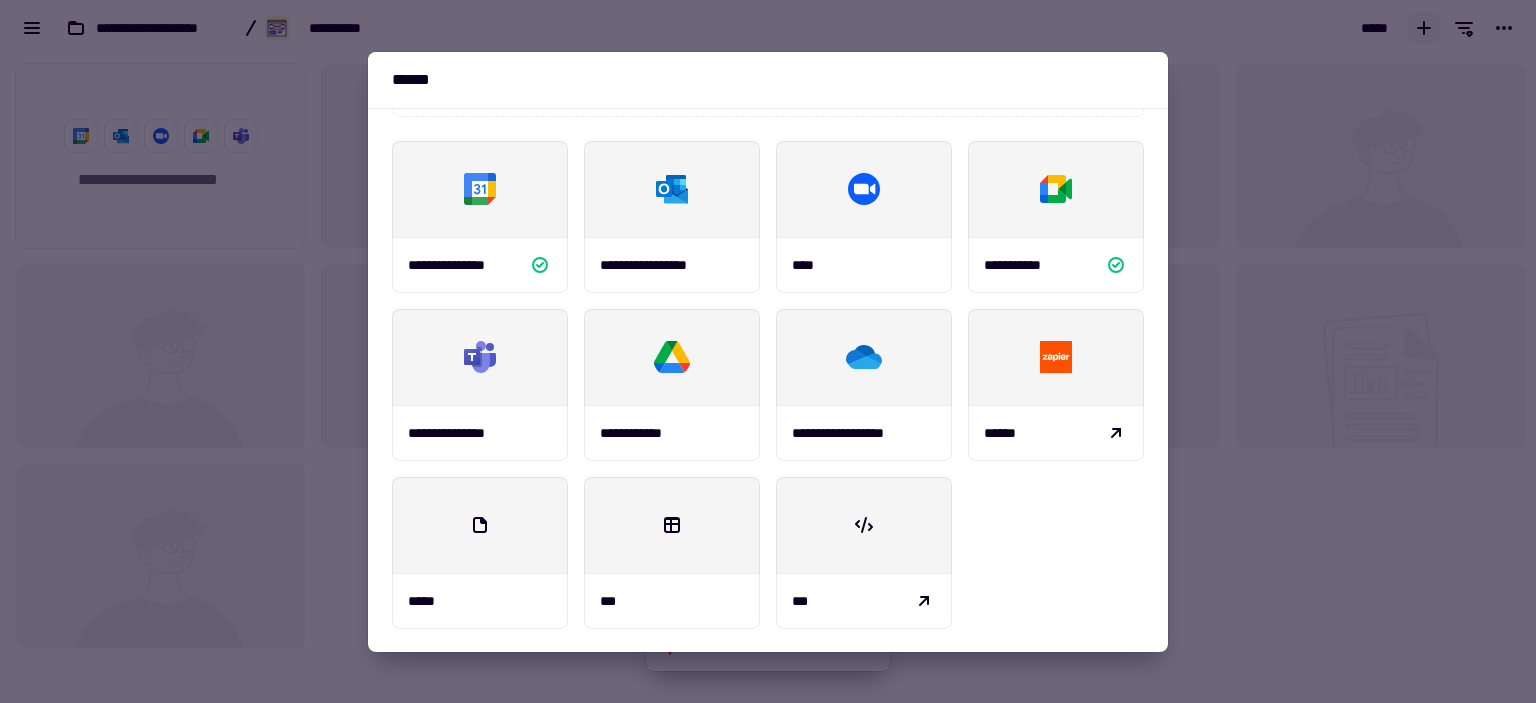 click at bounding box center [768, 351] 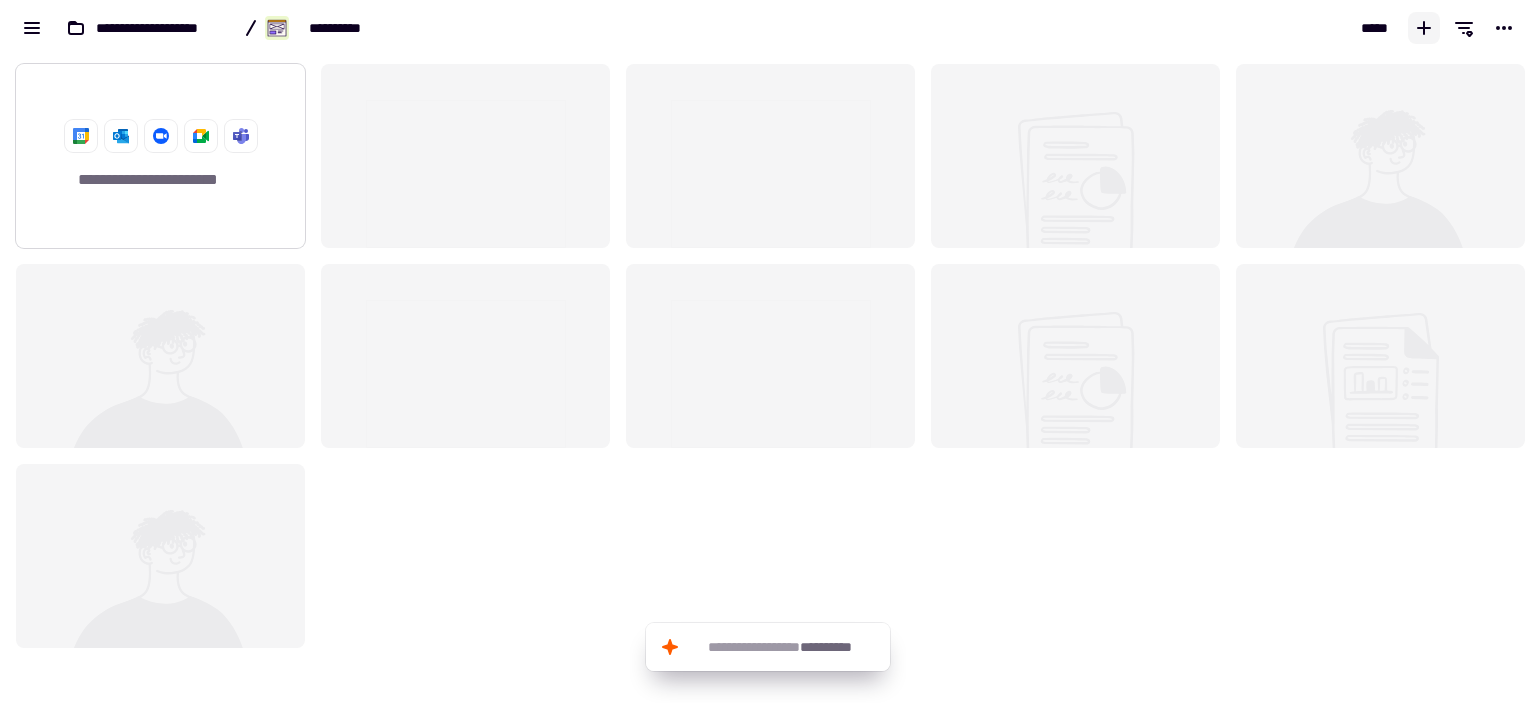 click 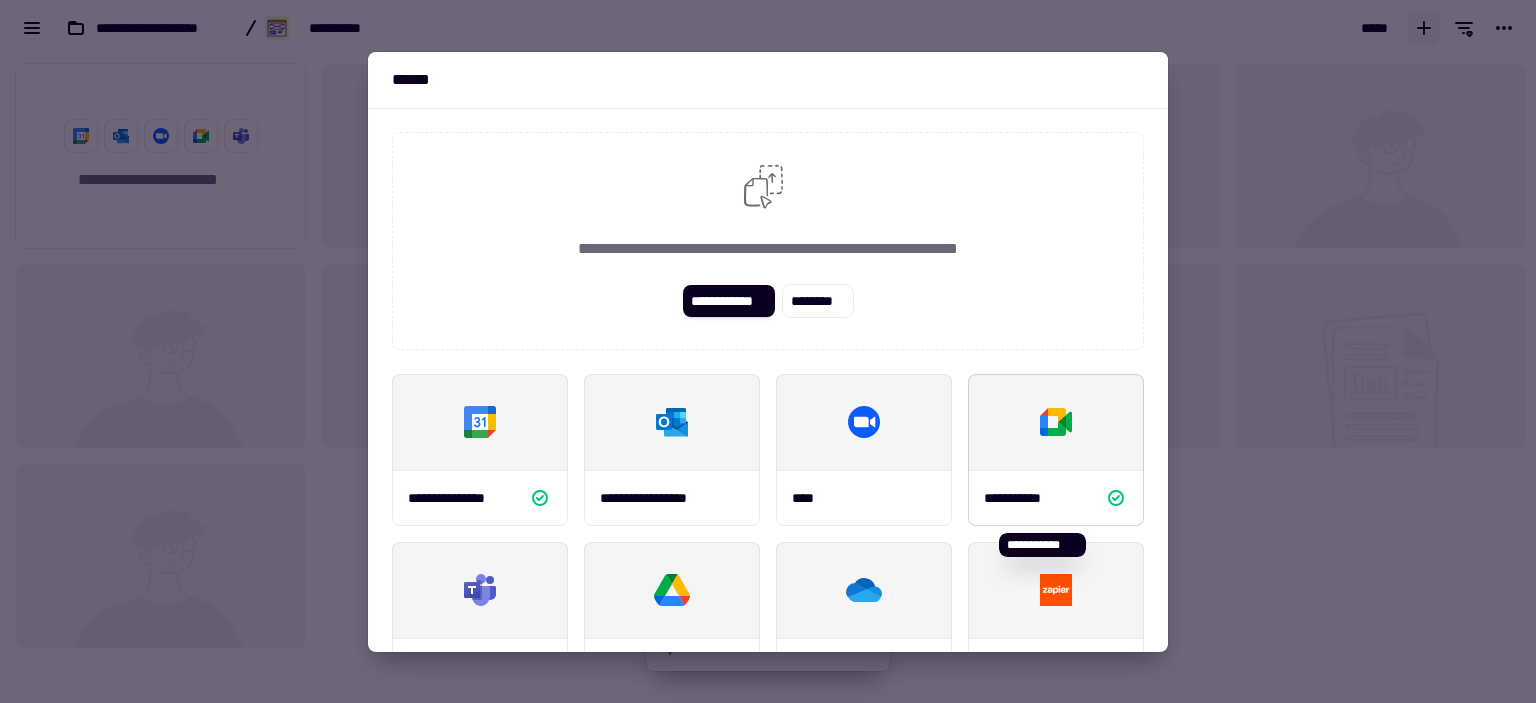 click 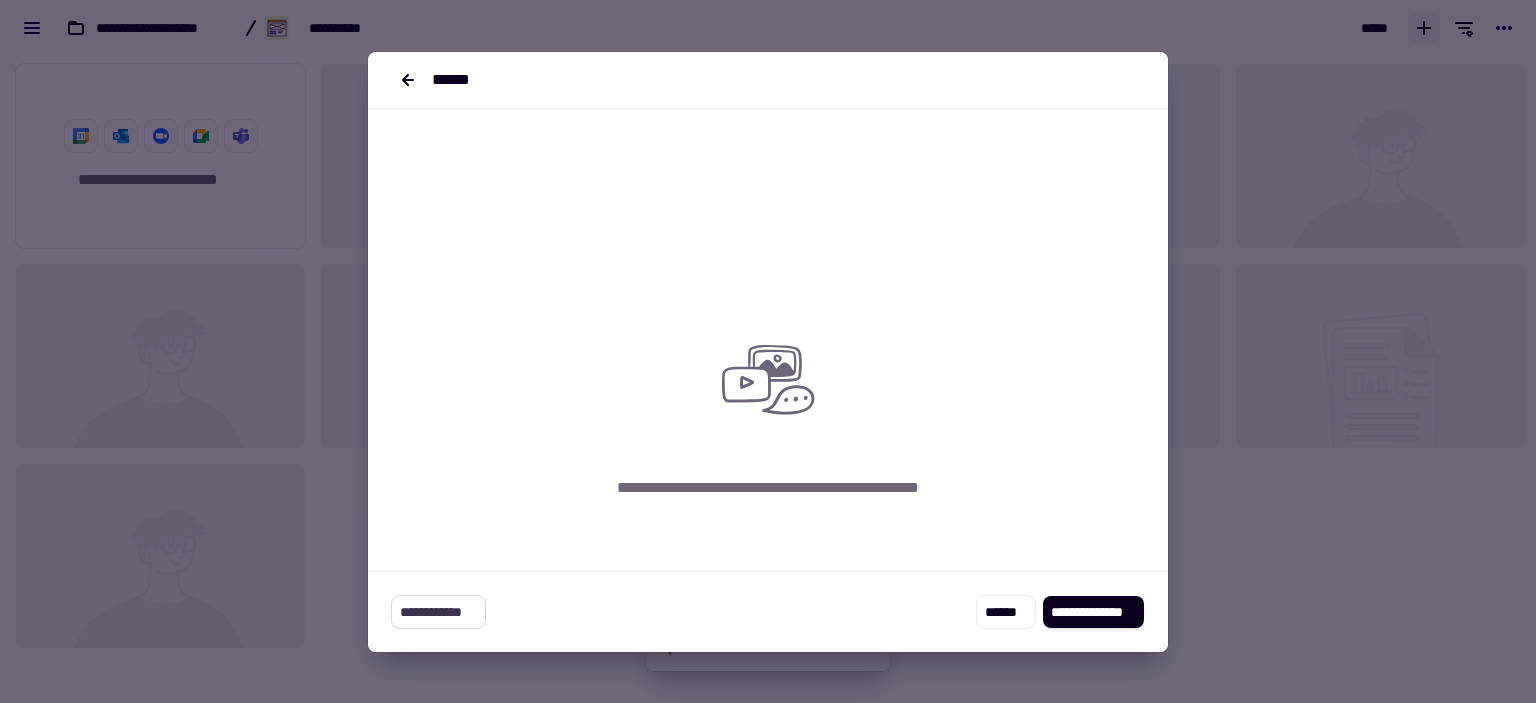 click on "**********" 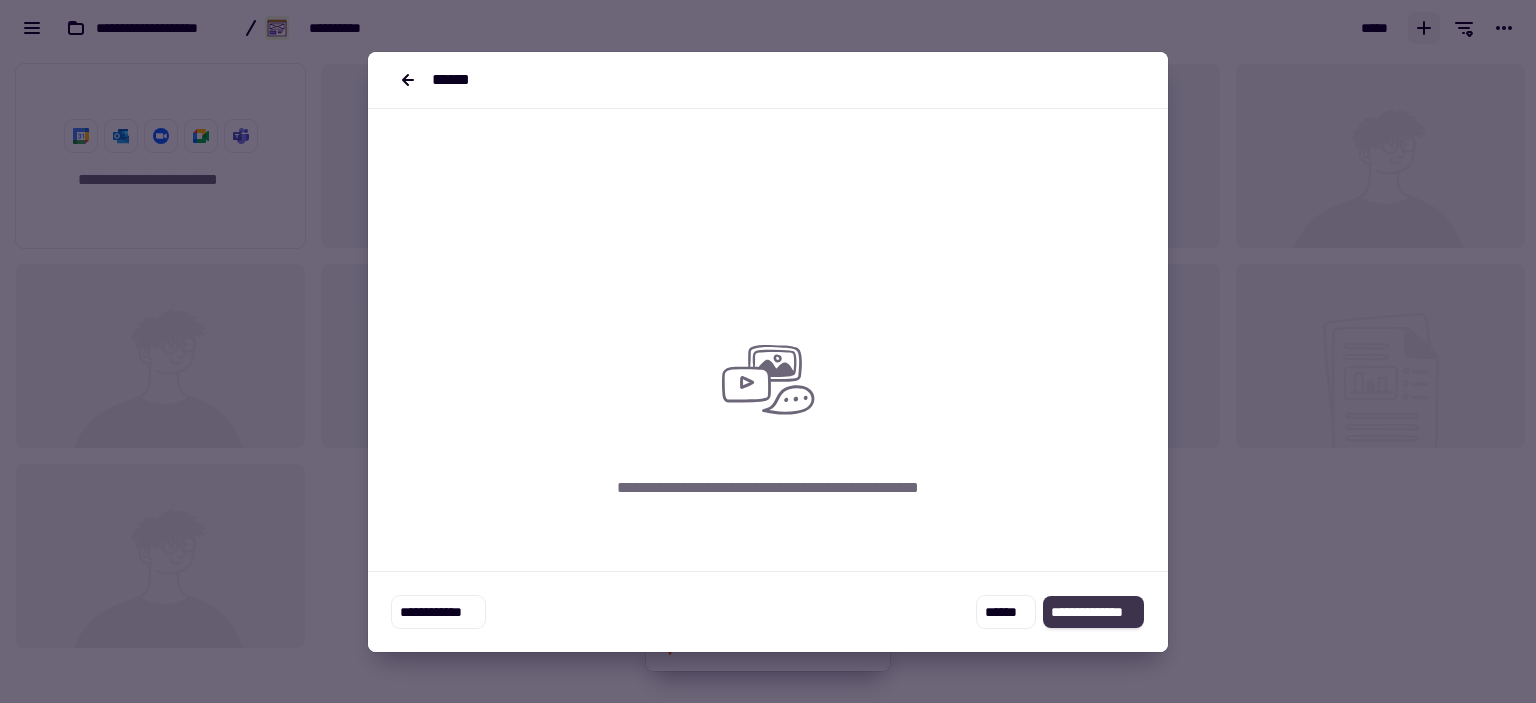 click on "**********" 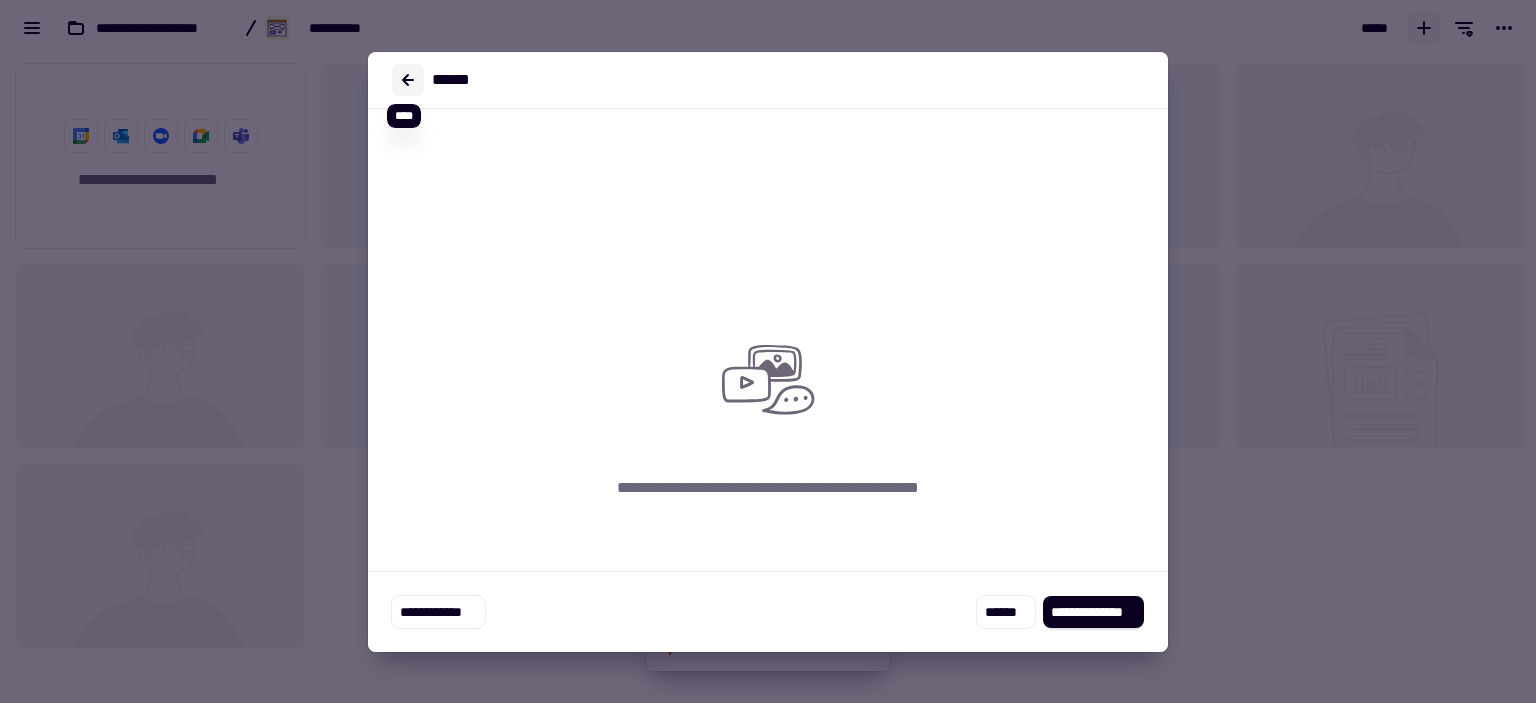 click 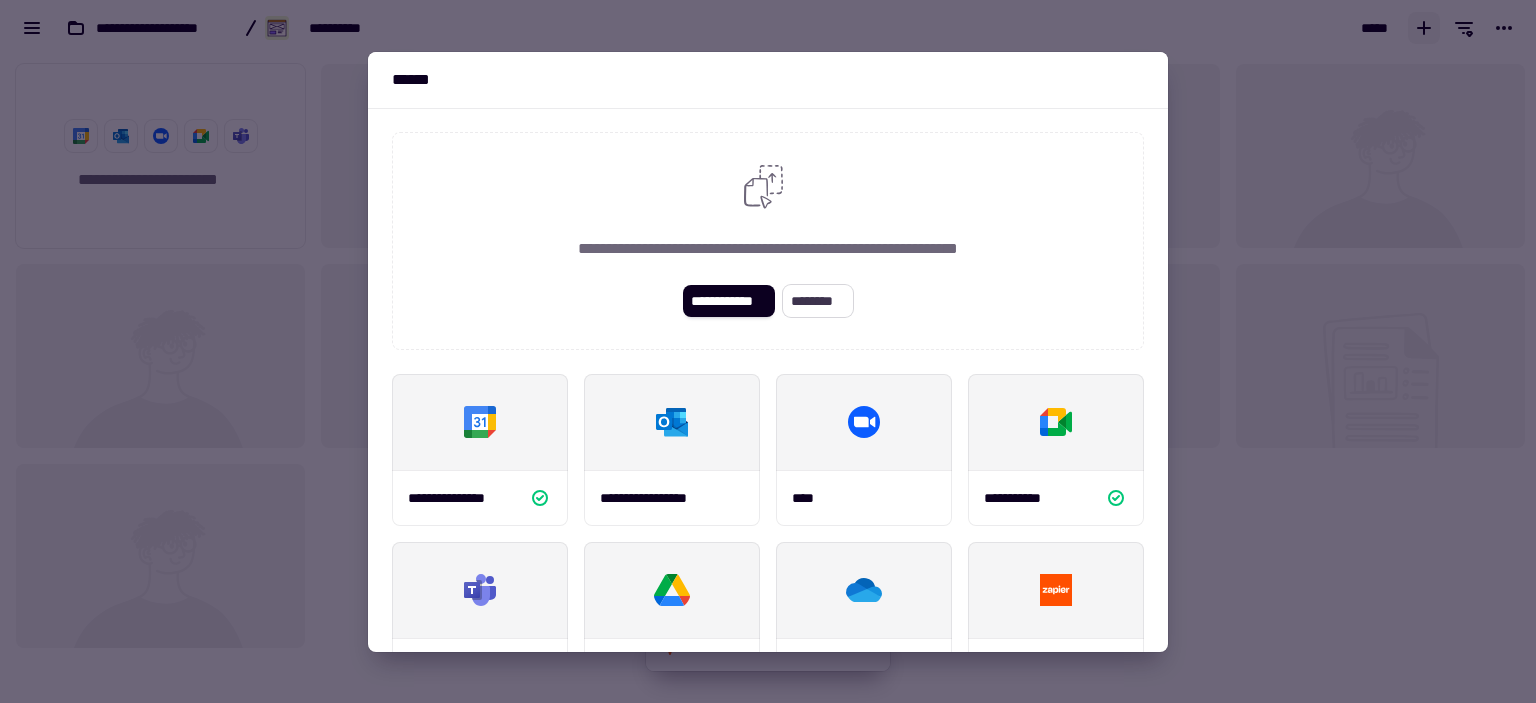 click on "********" 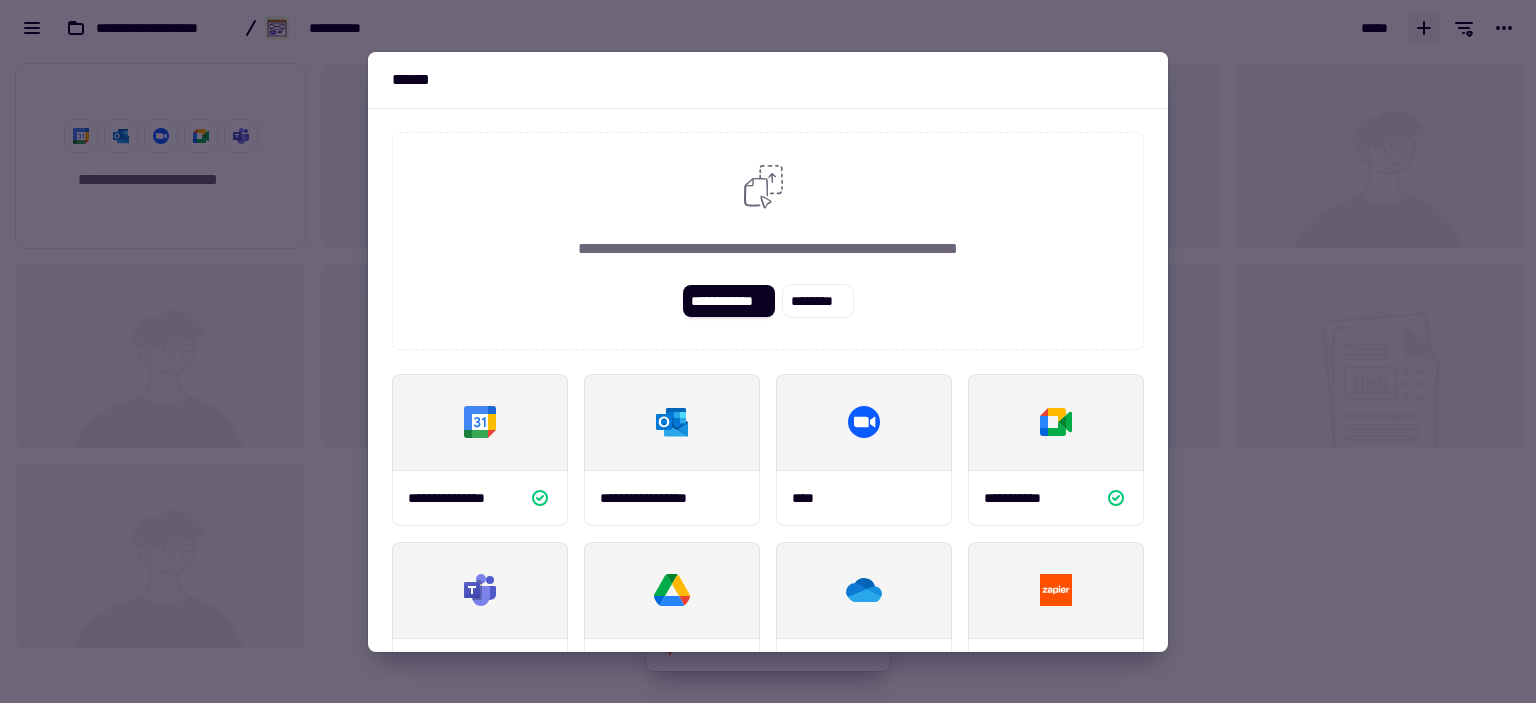 click at bounding box center [768, 351] 